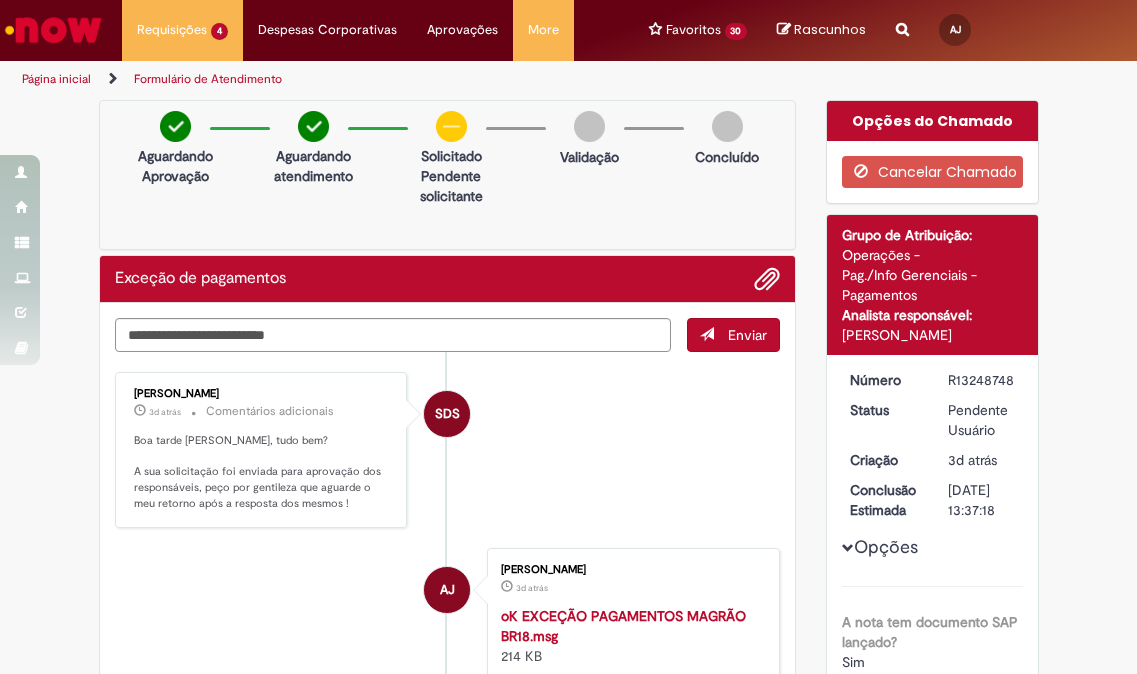 scroll, scrollTop: 0, scrollLeft: 0, axis: both 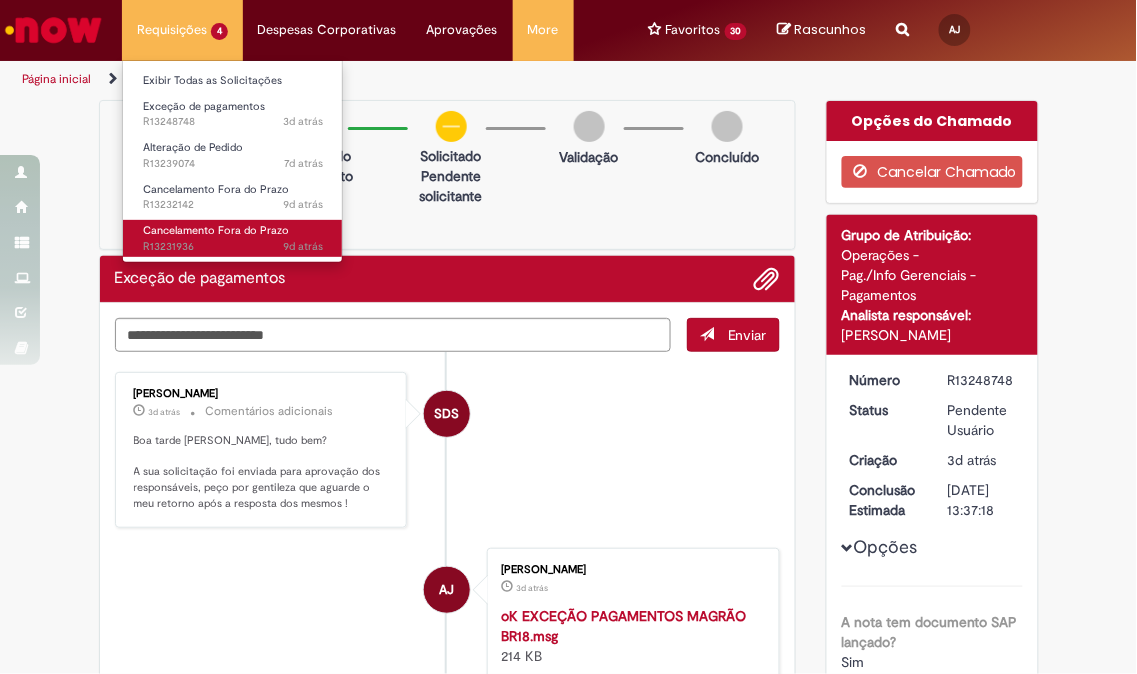 click on "Cancelamento Fora do Prazo" at bounding box center (216, 230) 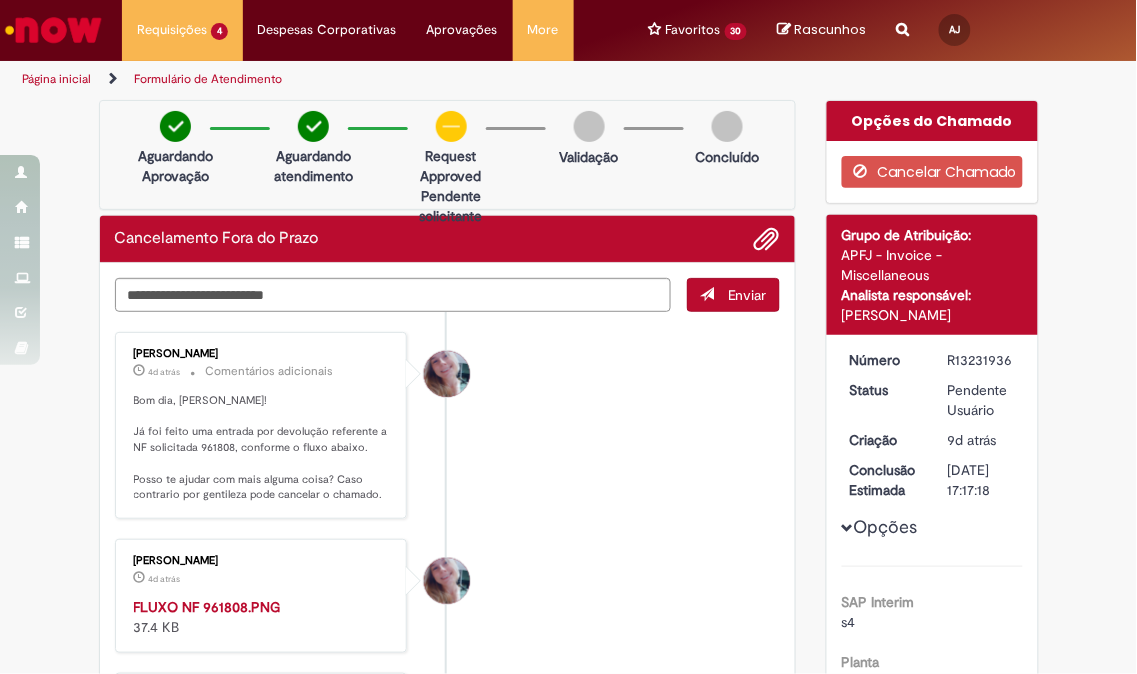 click on "Aguardando Aprovação
Aguardando atendimento
request approved   Clique para exibir         Pendente solicitante
Validação
Concluído" at bounding box center (448, 155) 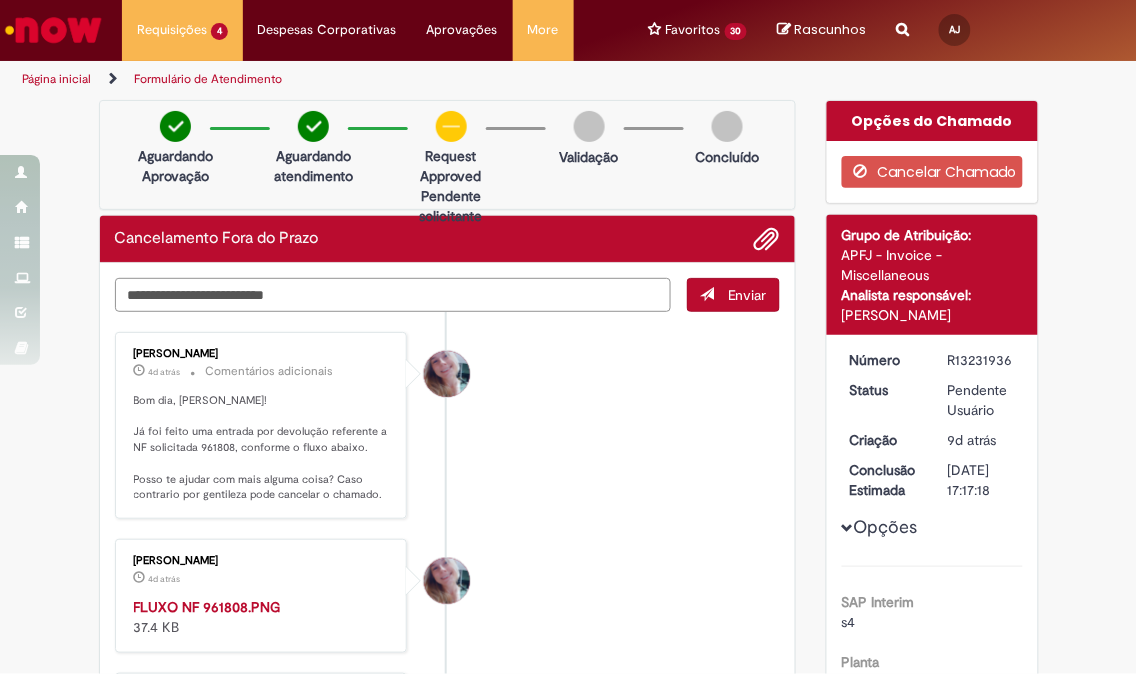 click at bounding box center [393, 295] 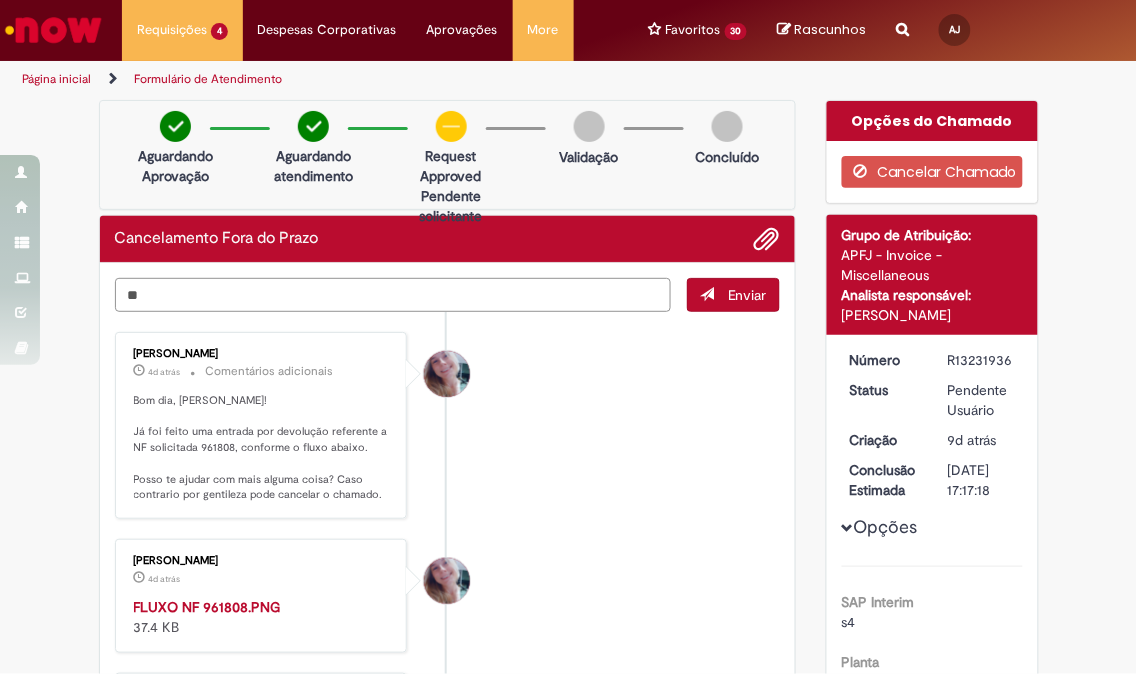 type on "*" 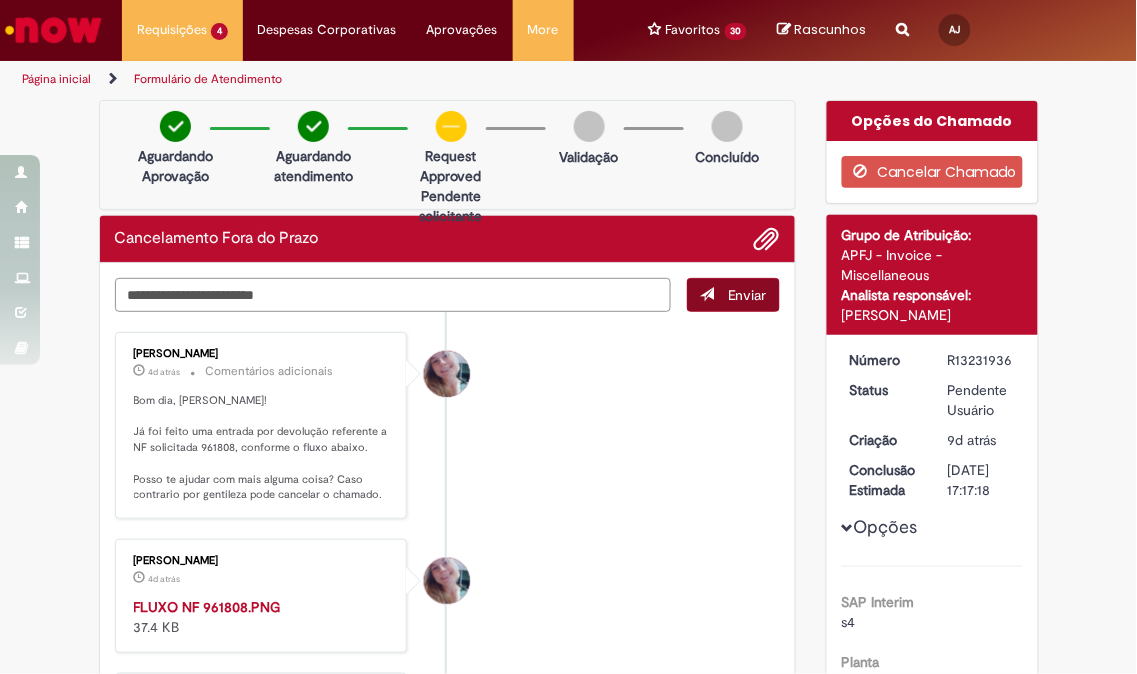 type on "**********" 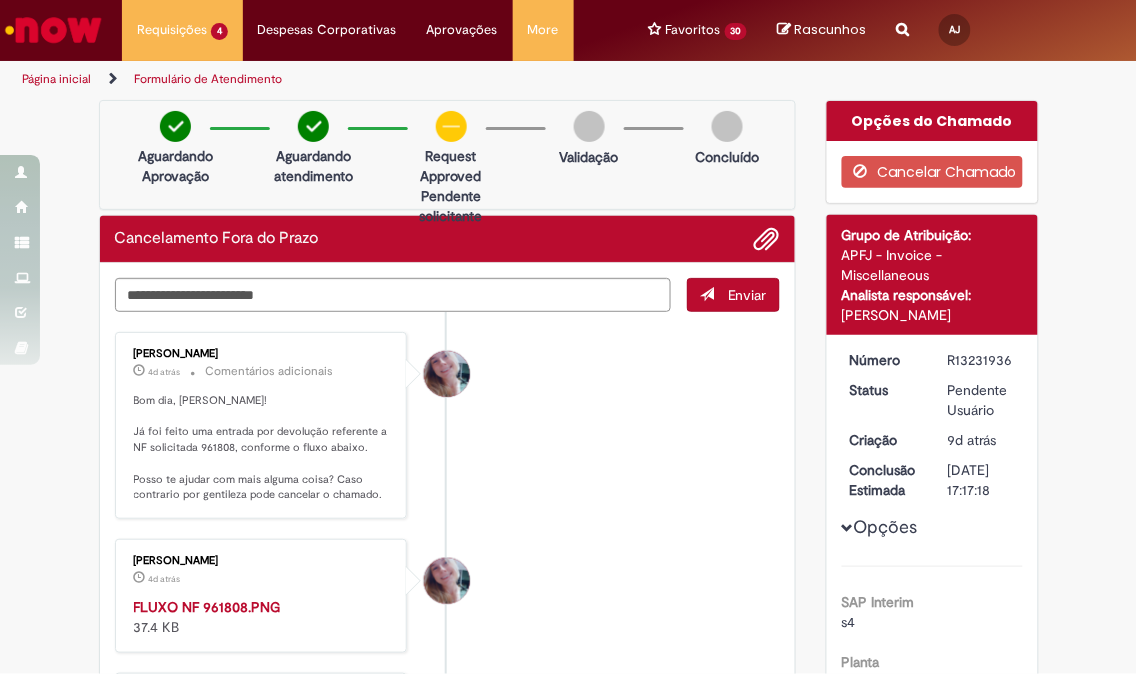 click on "Enviar" at bounding box center [733, 295] 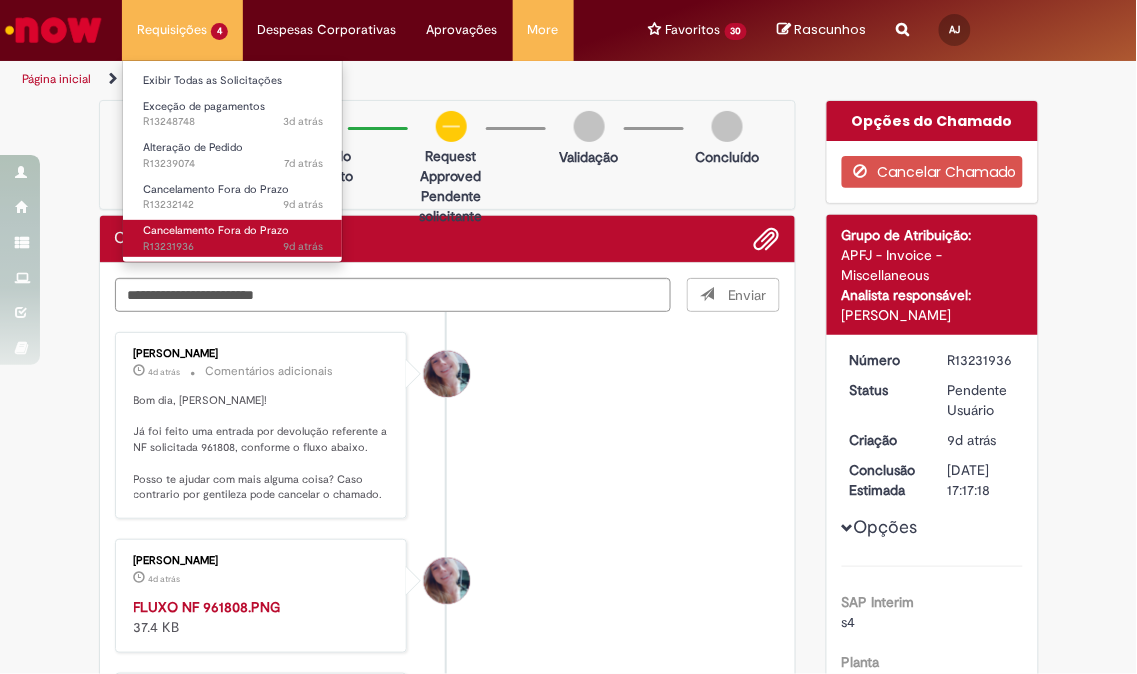 type 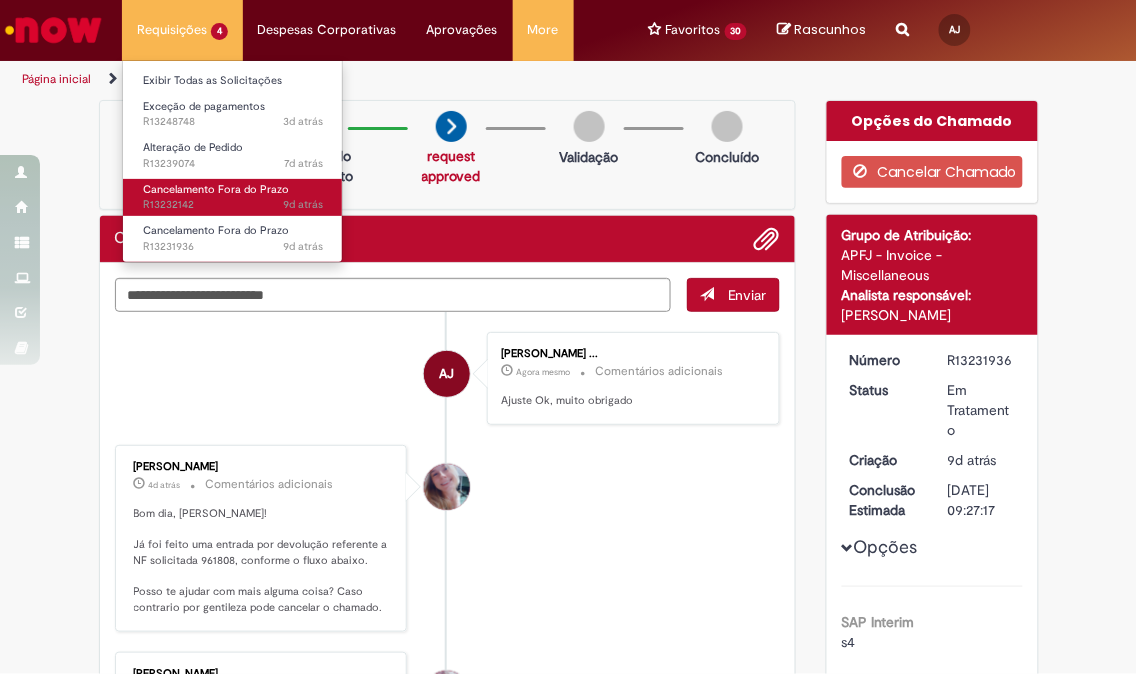 click on "Cancelamento Fora do Prazo" at bounding box center [216, 189] 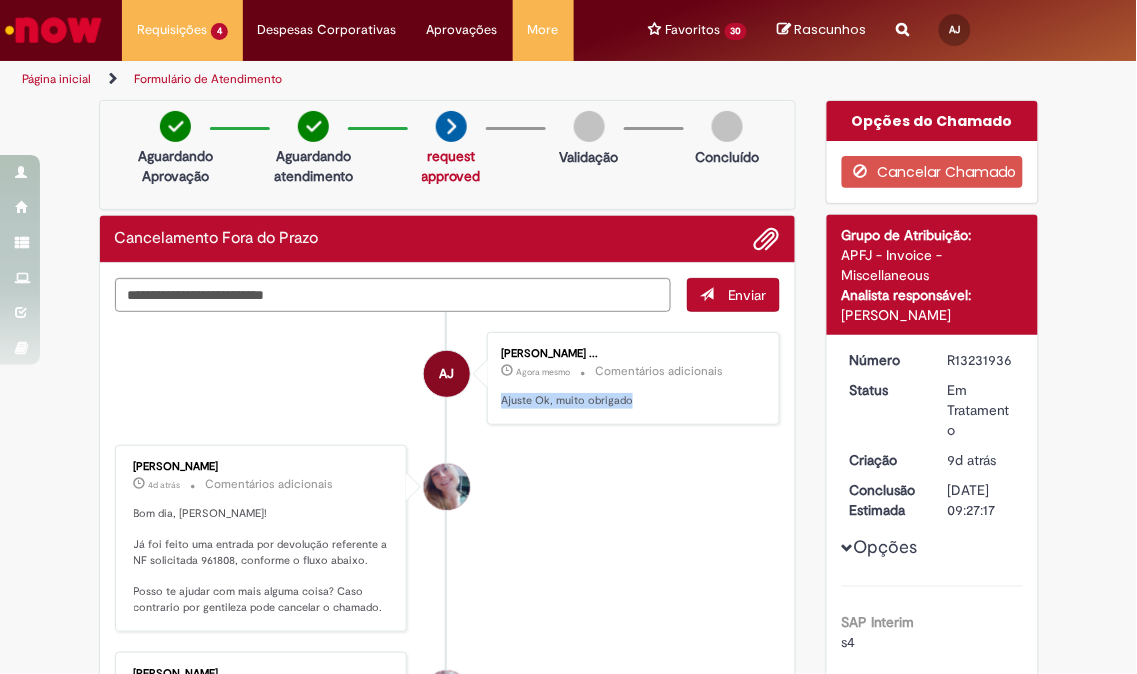drag, startPoint x: 515, startPoint y: 404, endPoint x: 712, endPoint y: 411, distance: 197.12433 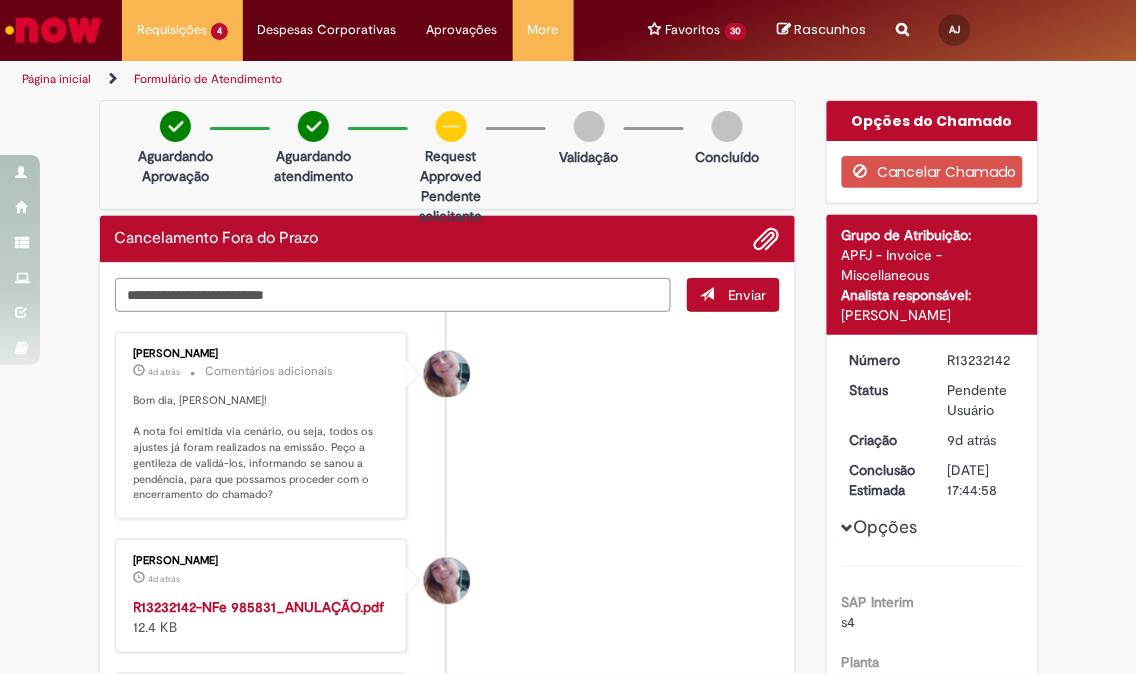 click at bounding box center (393, 295) 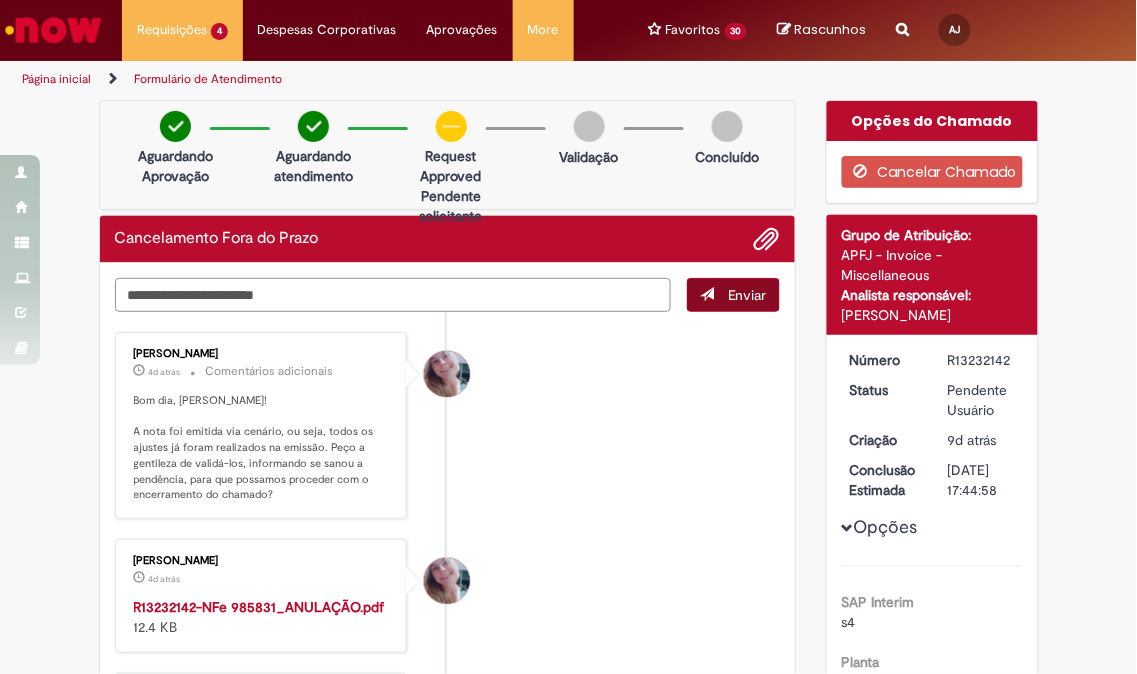 type on "**********" 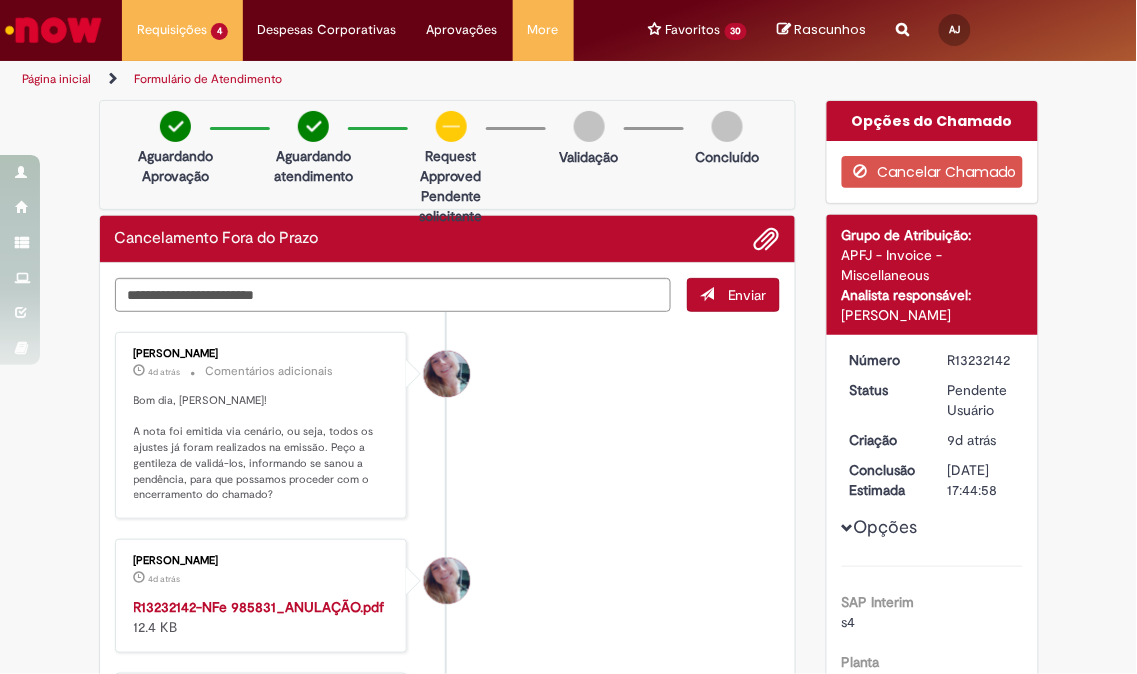 click on "Enviar" at bounding box center (747, 295) 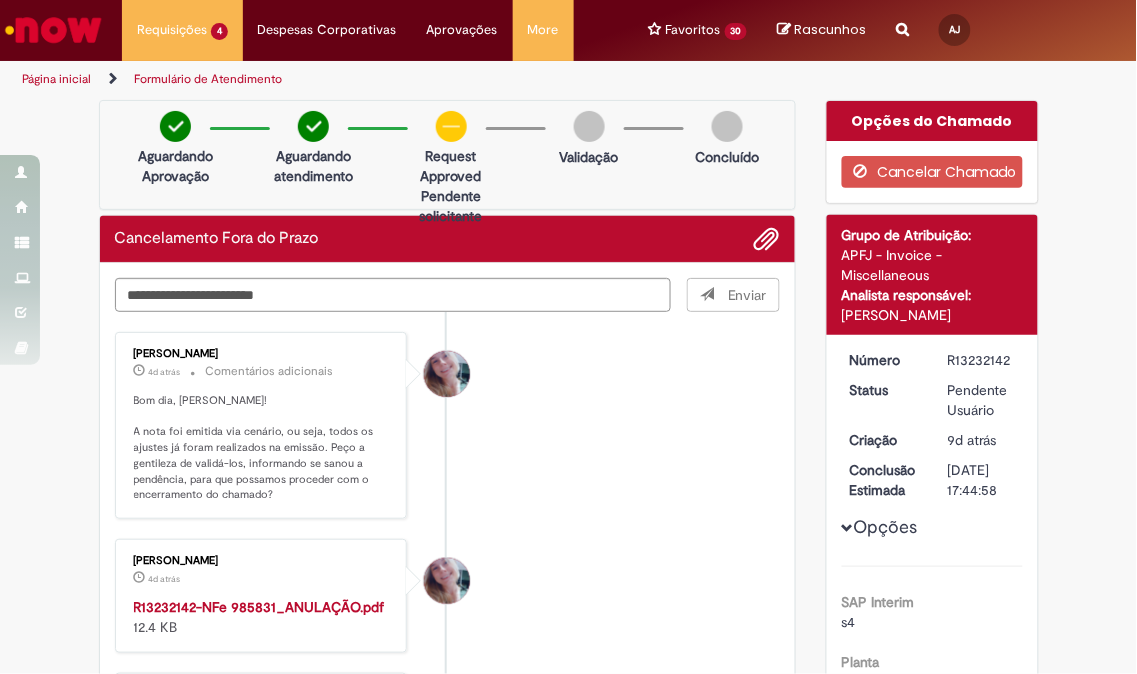 type 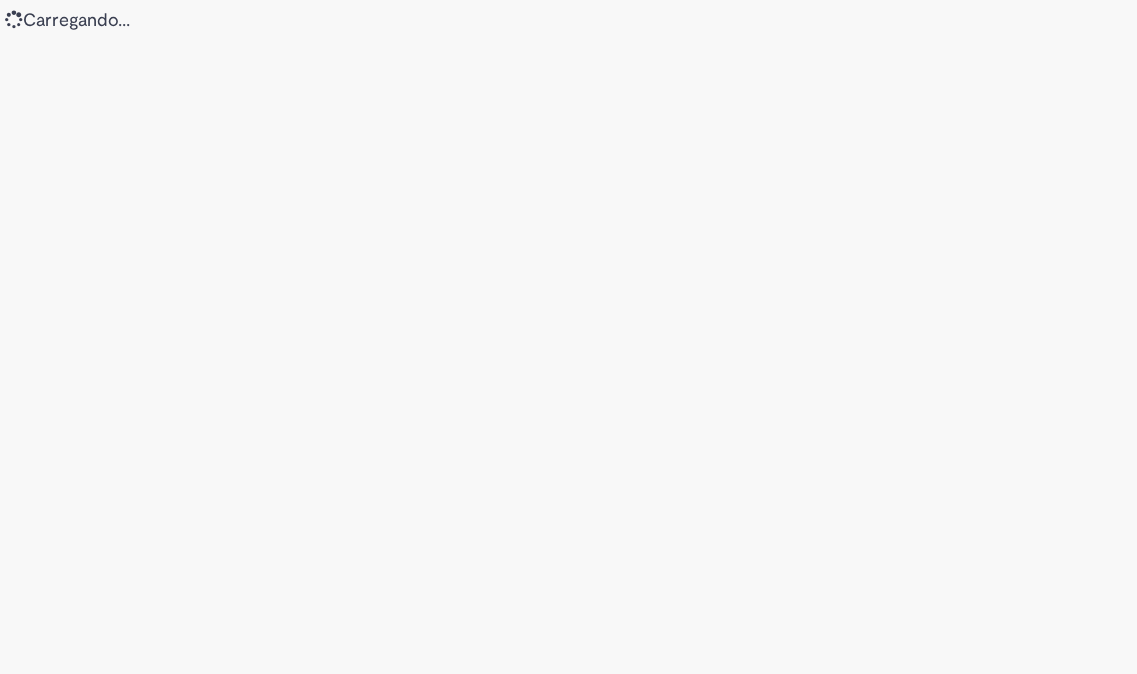 scroll, scrollTop: 0, scrollLeft: 0, axis: both 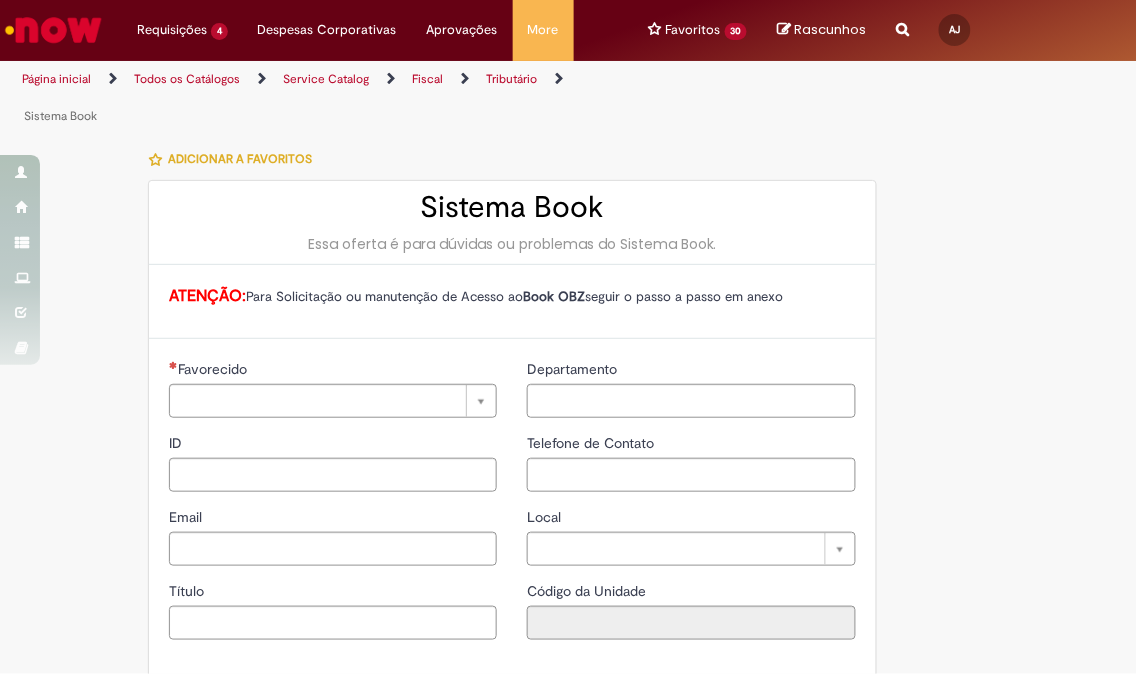 type on "********" 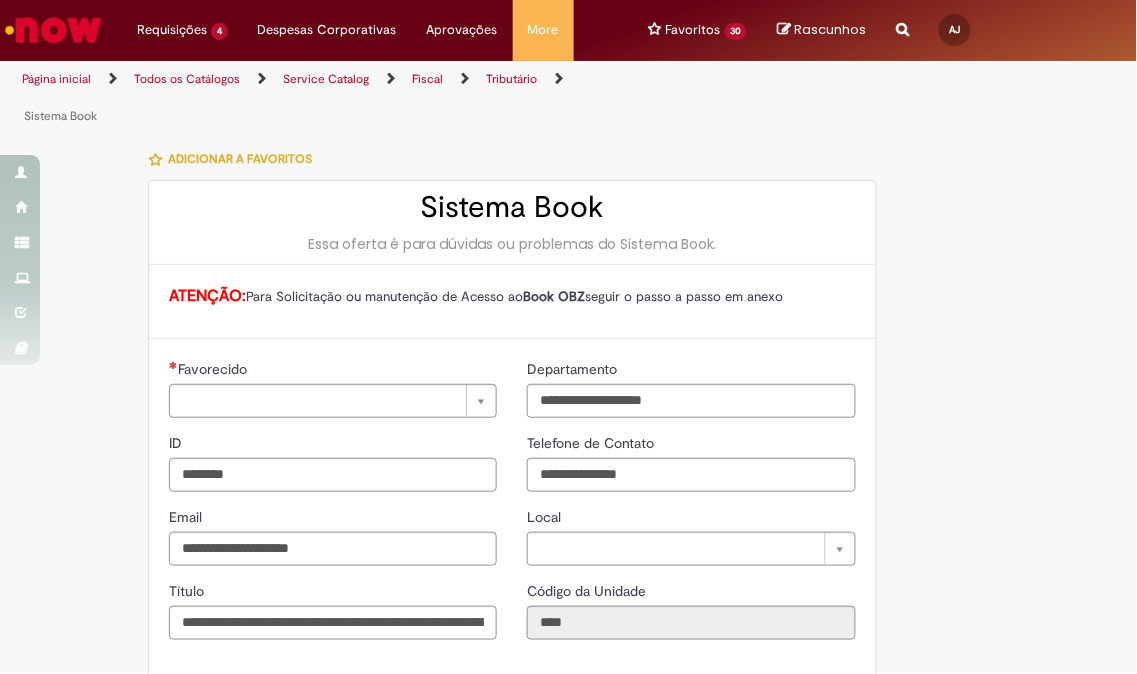 type 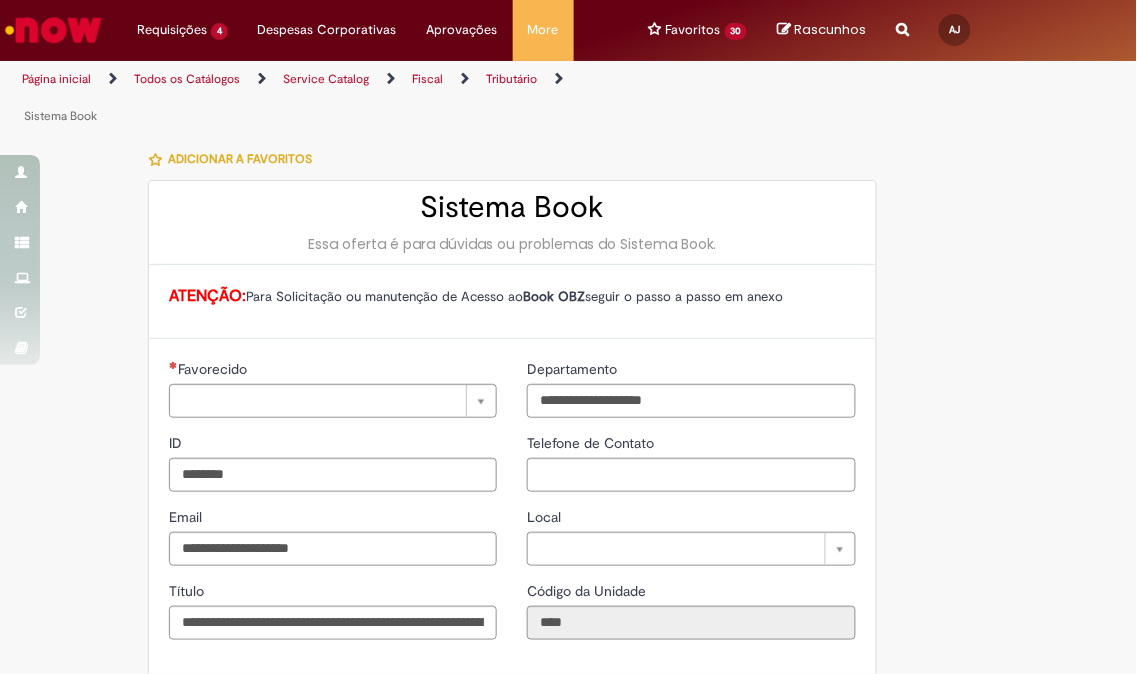 type on "**********" 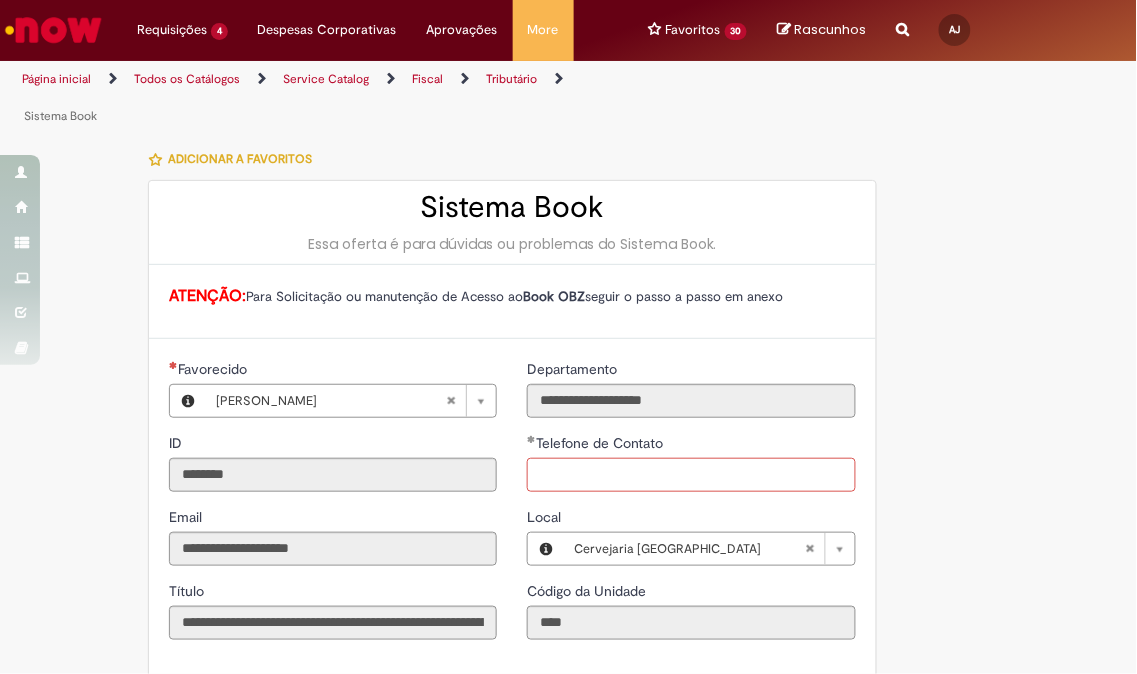 type on "**********" 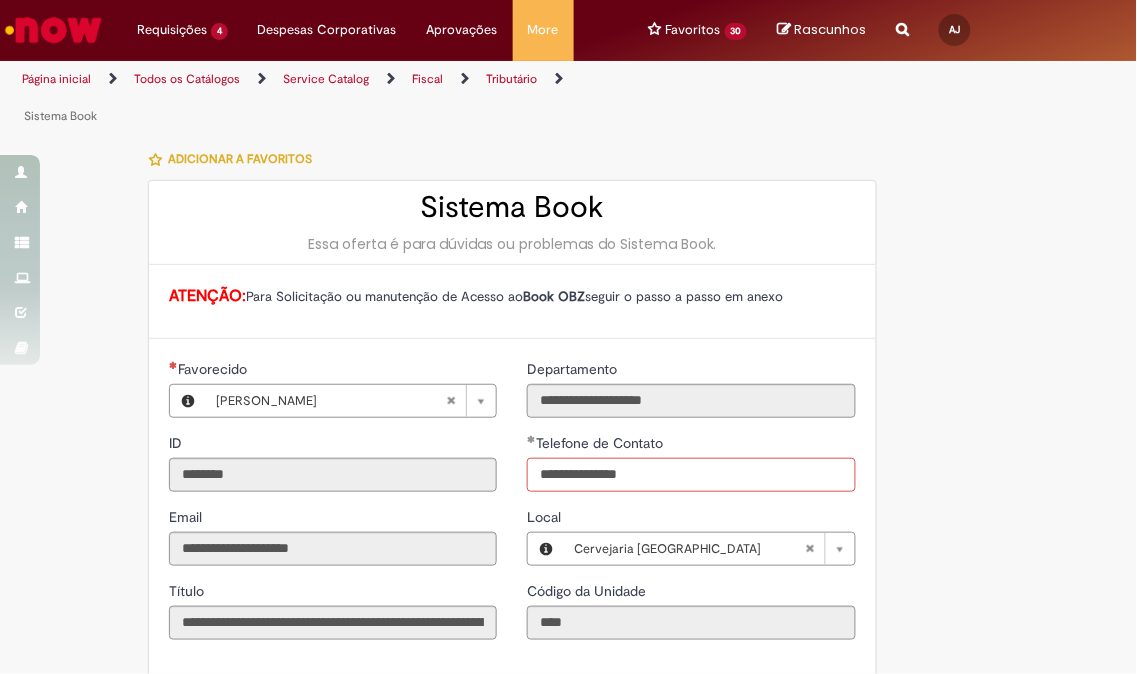type 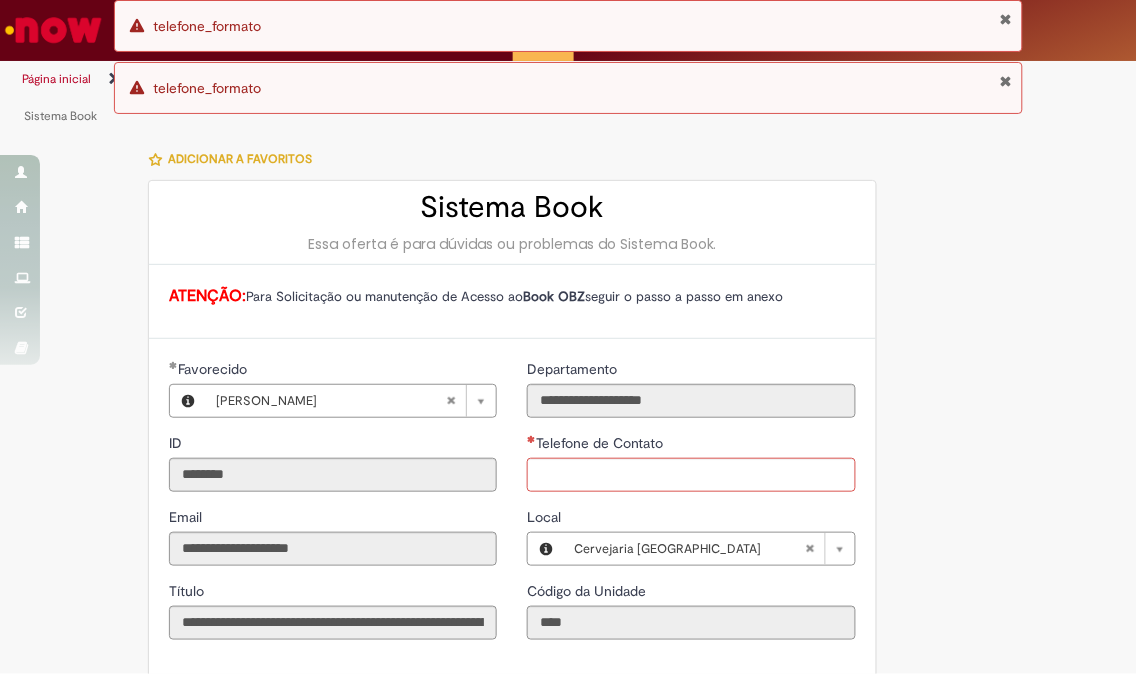 click at bounding box center [53, 30] 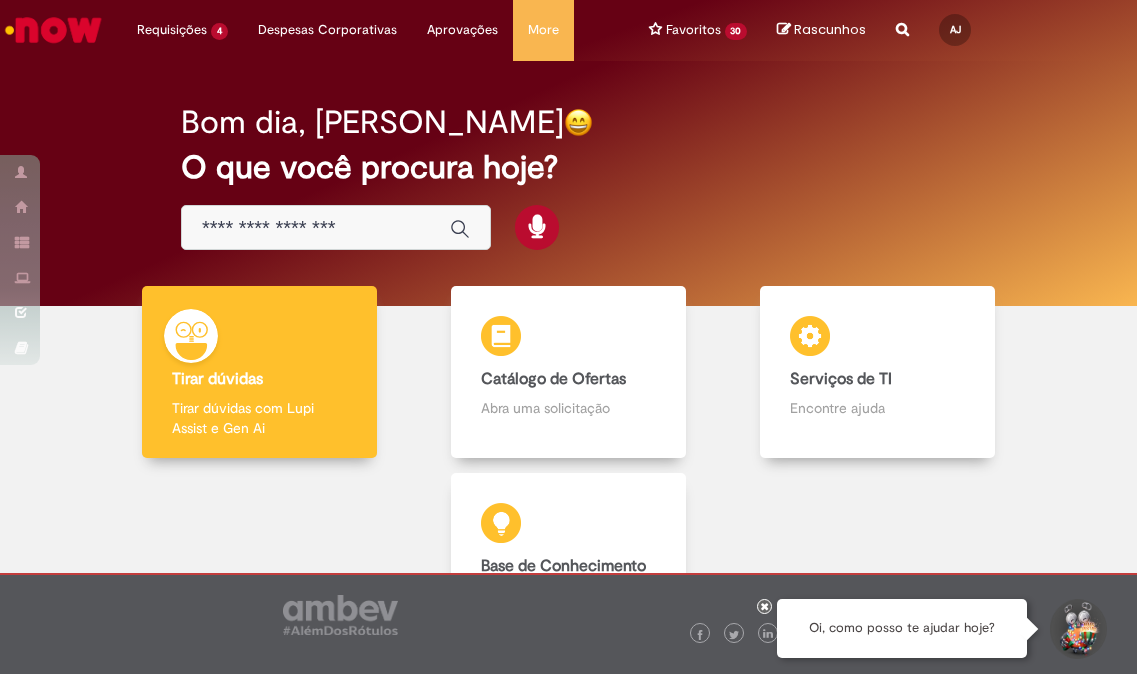 scroll, scrollTop: 0, scrollLeft: 0, axis: both 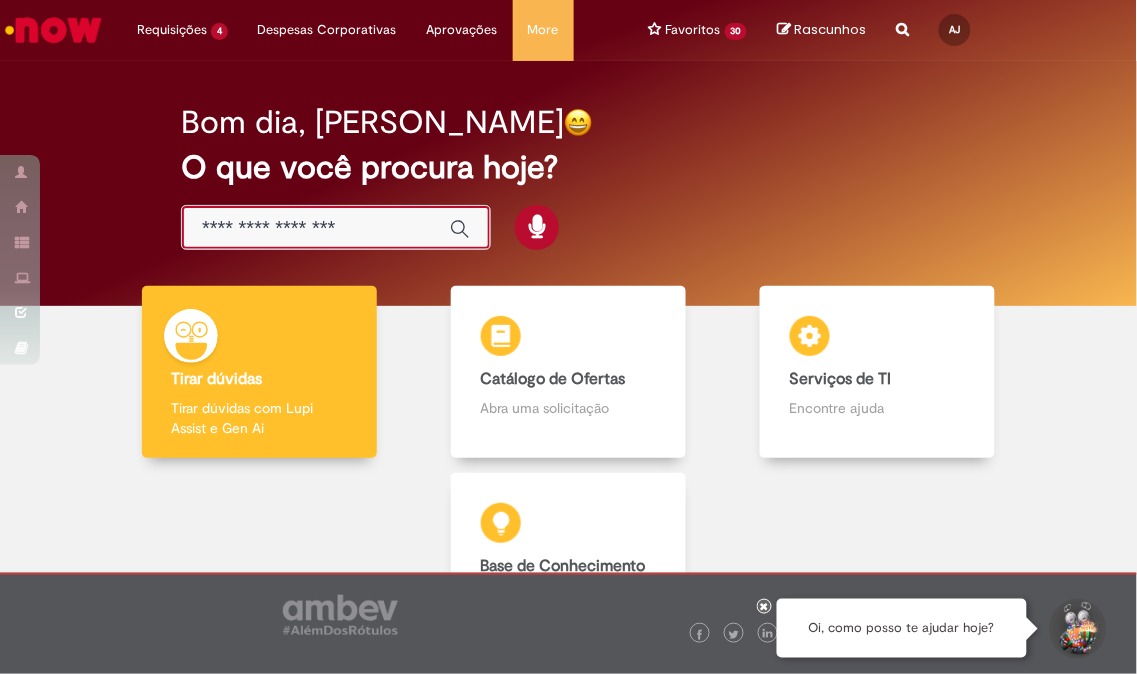click at bounding box center (316, 228) 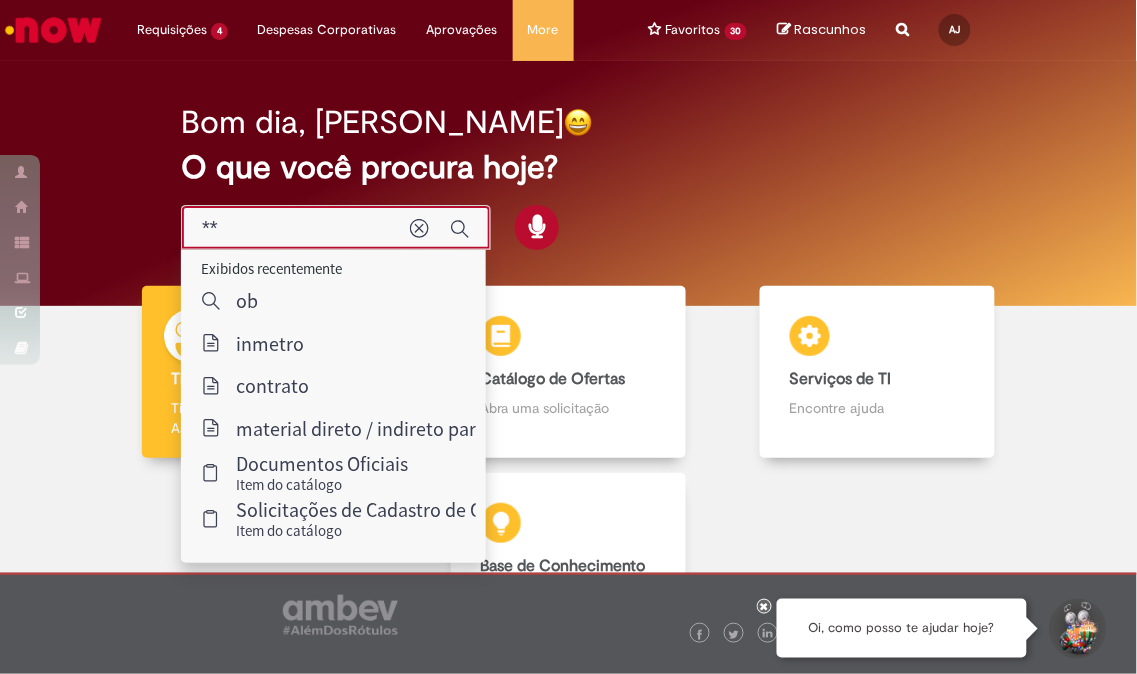 type on "***" 